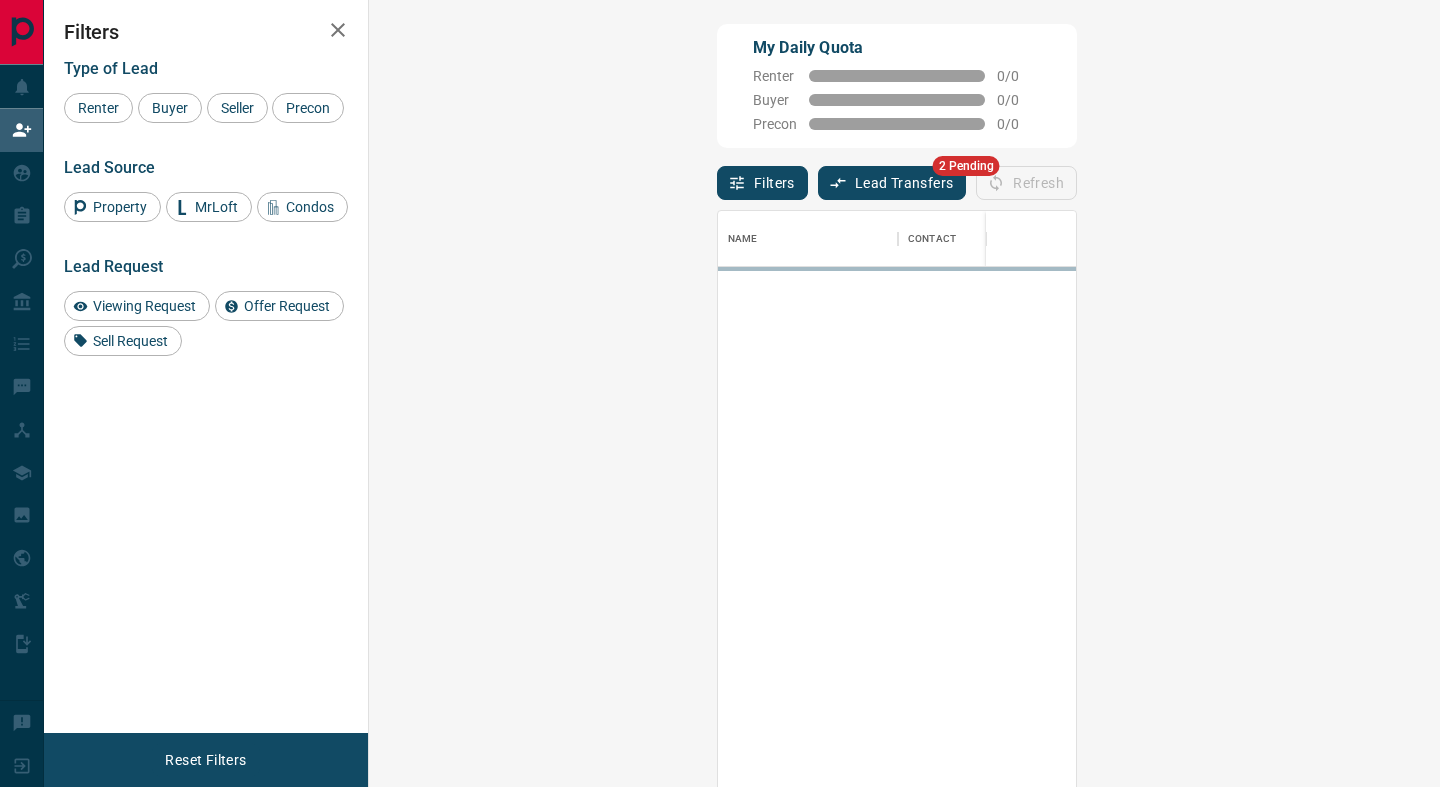 scroll, scrollTop: 0, scrollLeft: 0, axis: both 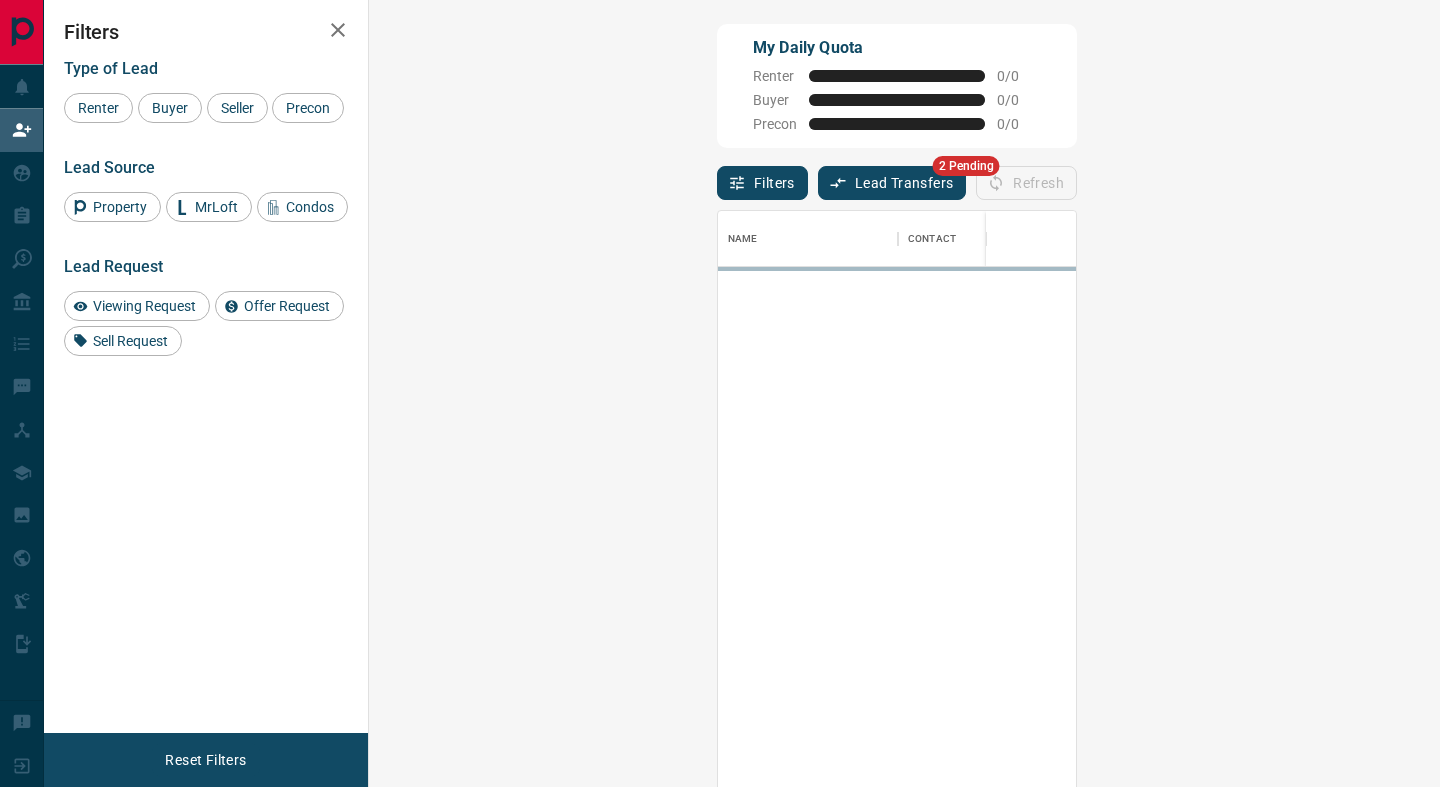 click on "Lead Transfers" at bounding box center (892, 183) 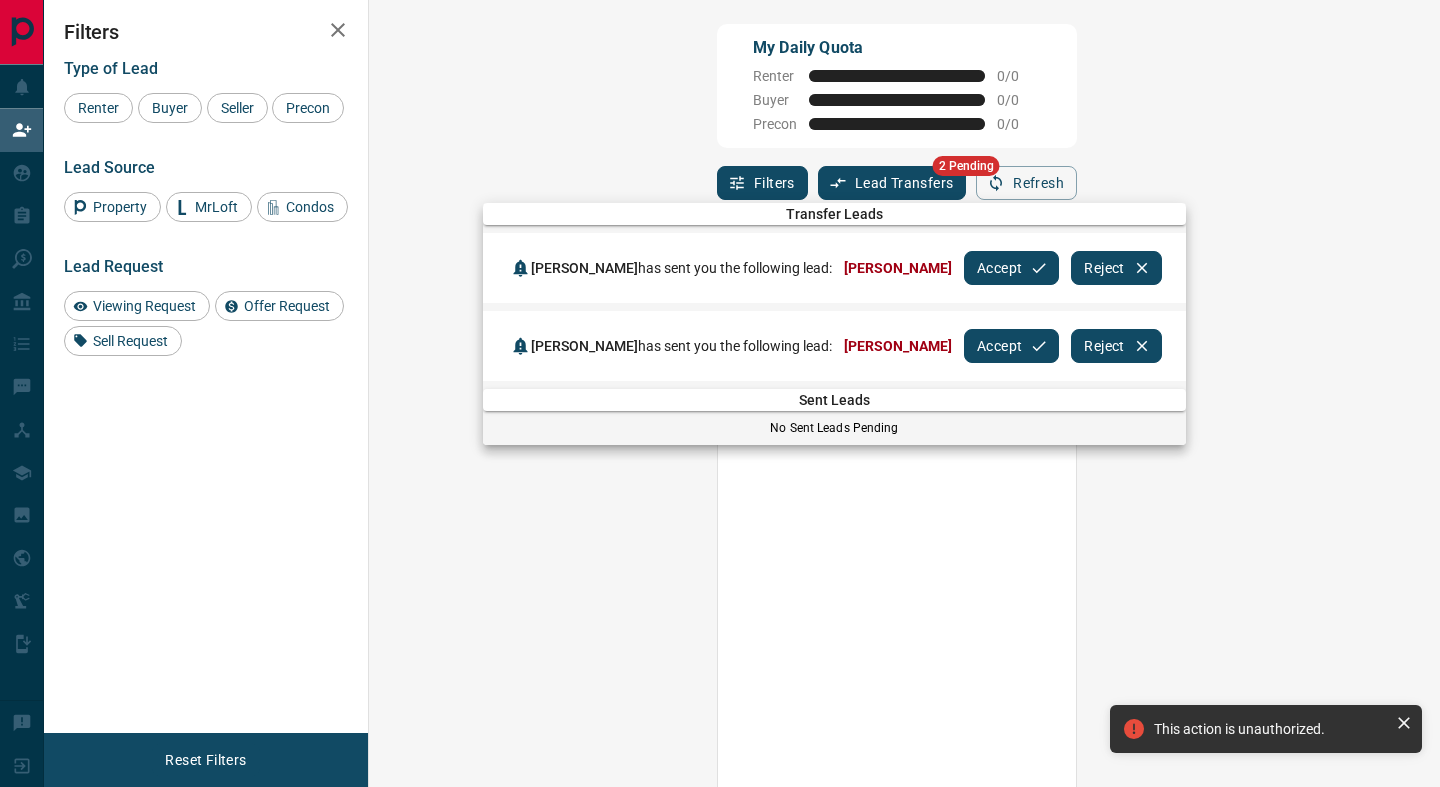 click on "Accept" at bounding box center (1011, 268) 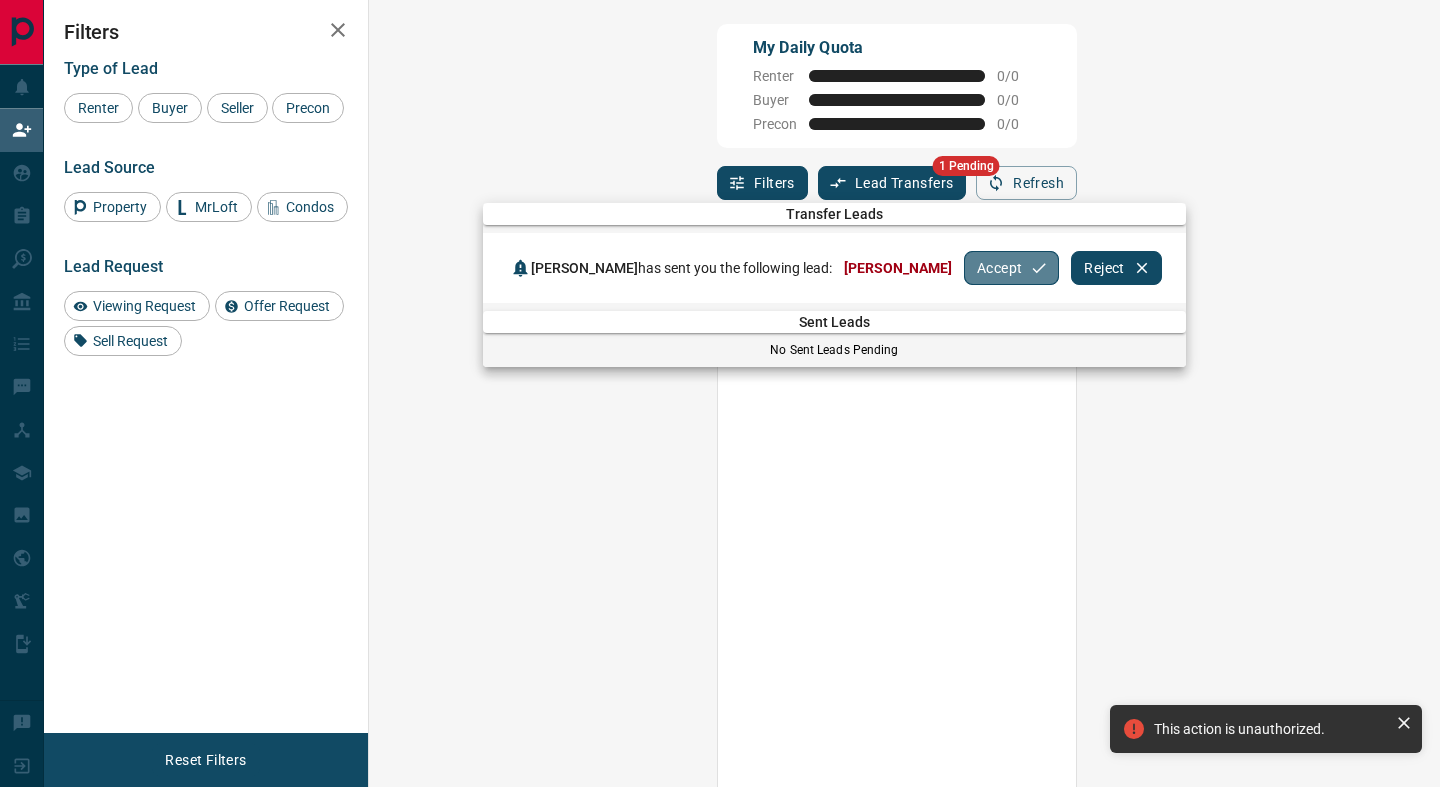 click on "Accept" at bounding box center (1011, 268) 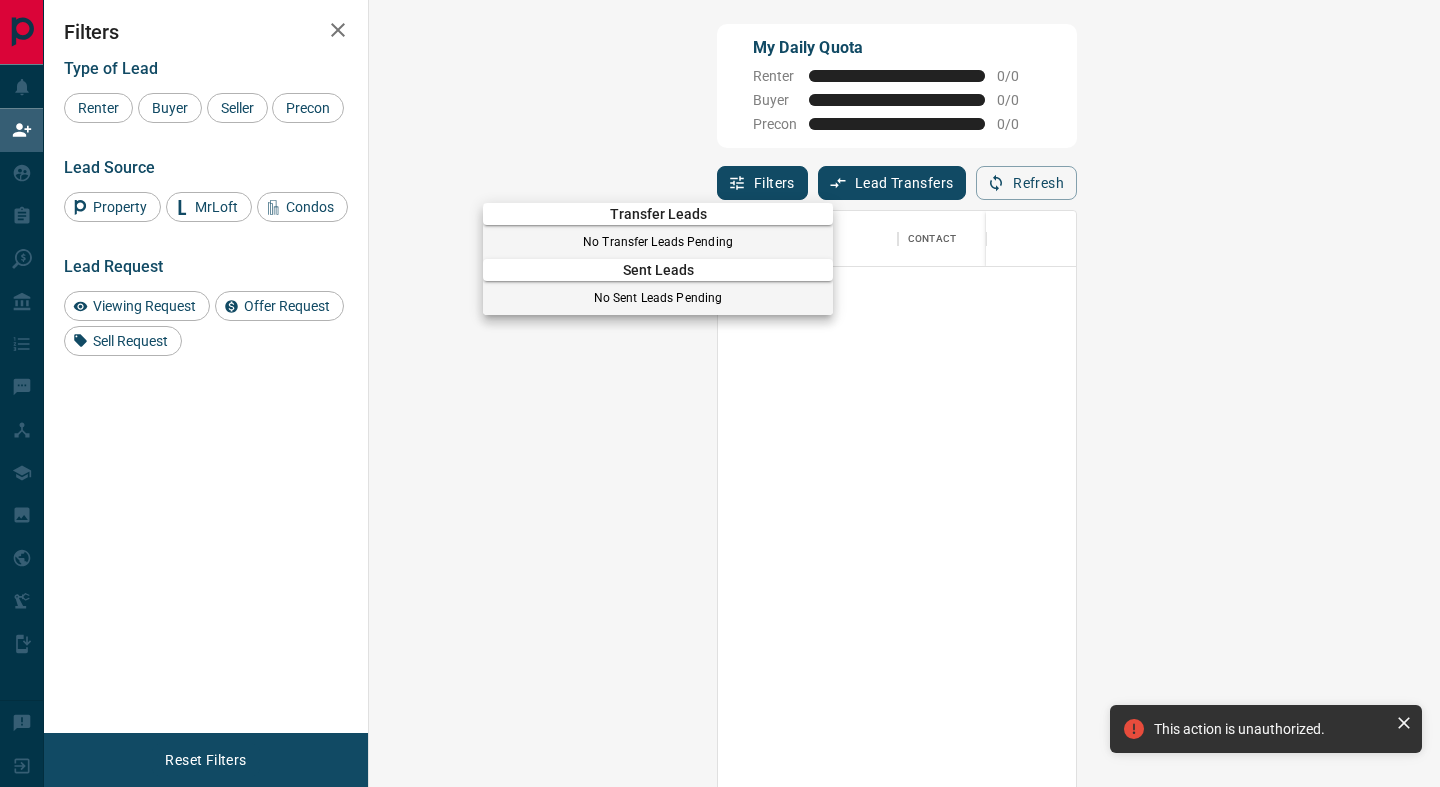 click at bounding box center (720, 393) 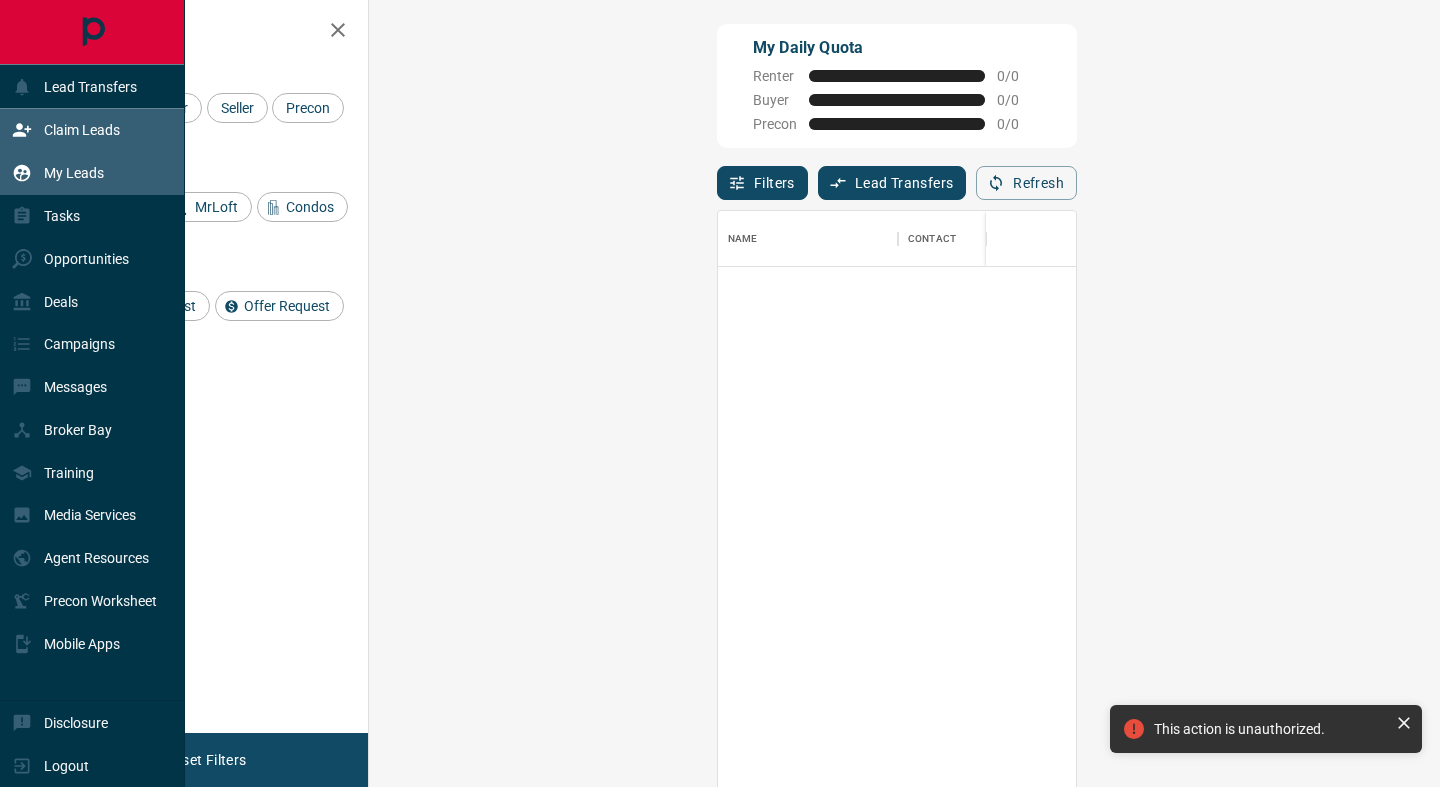 click 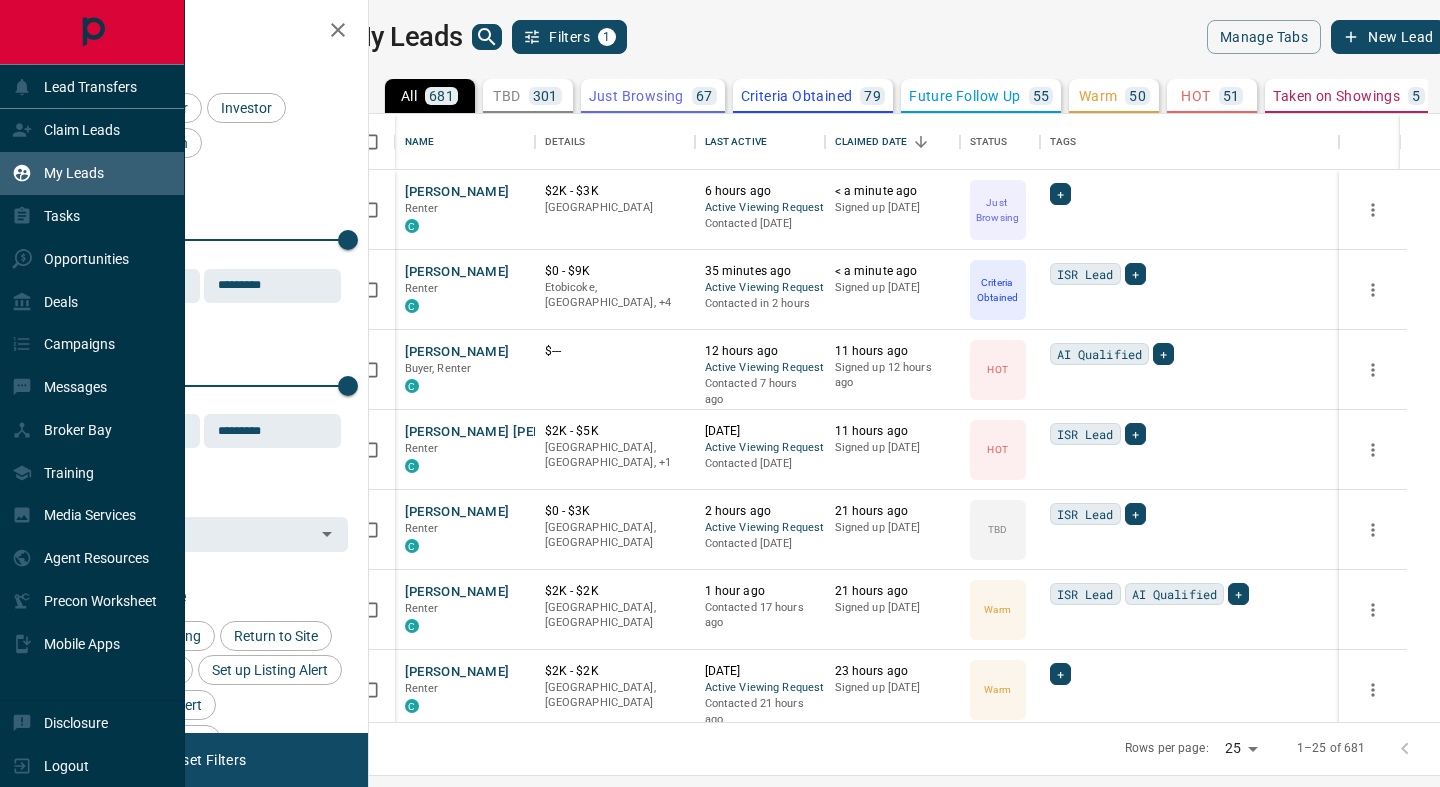scroll, scrollTop: 1, scrollLeft: 1, axis: both 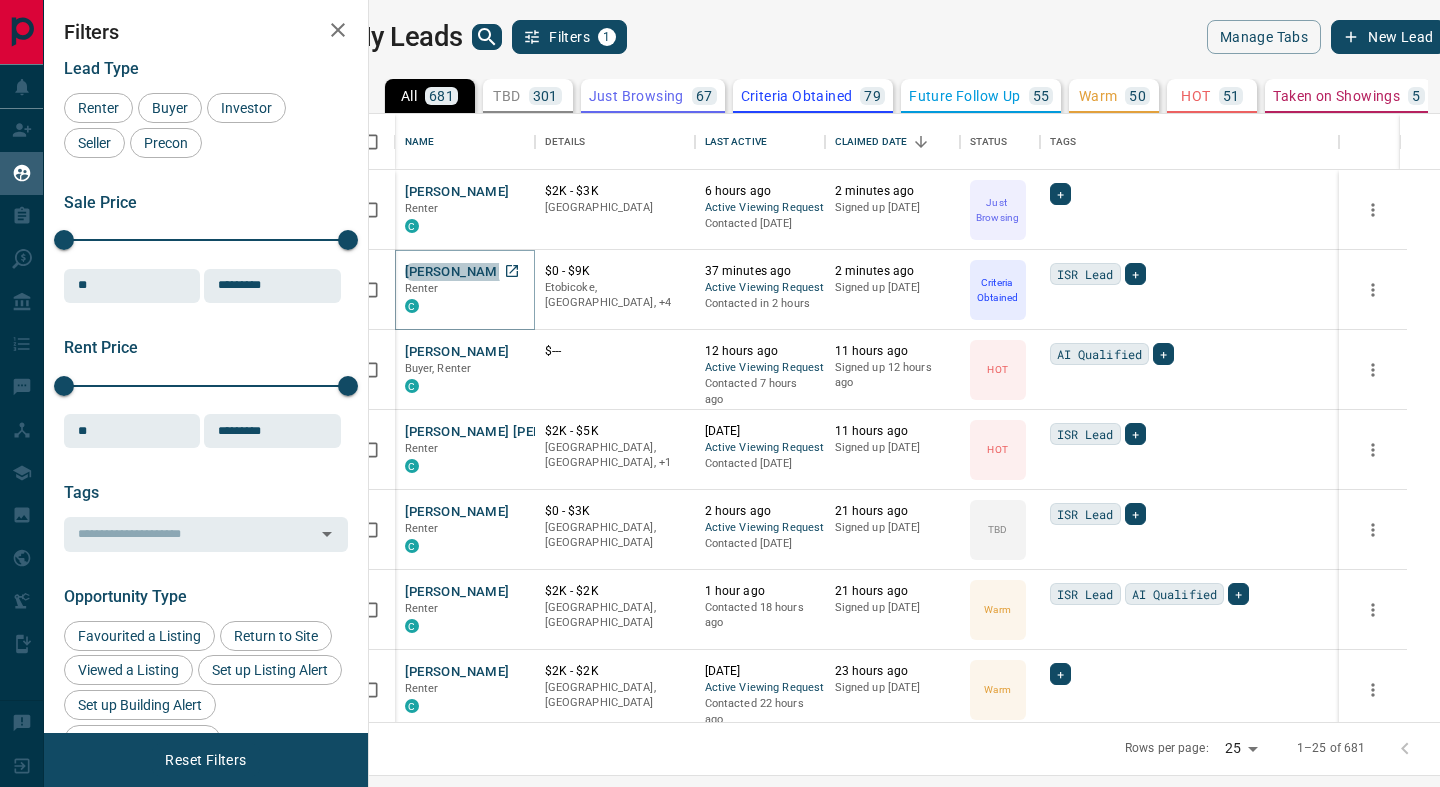 click on "[PERSON_NAME]" at bounding box center [457, 272] 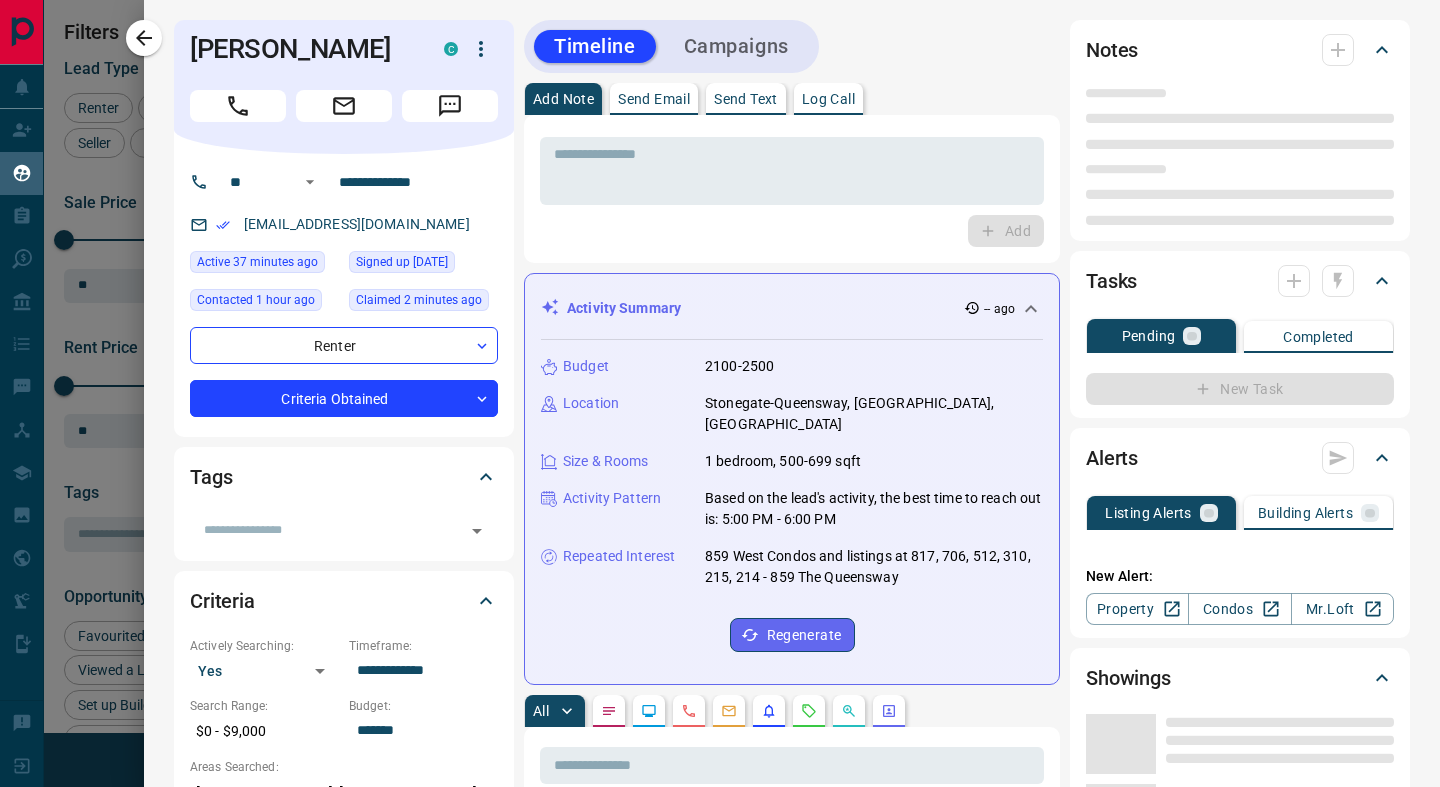 type on "**" 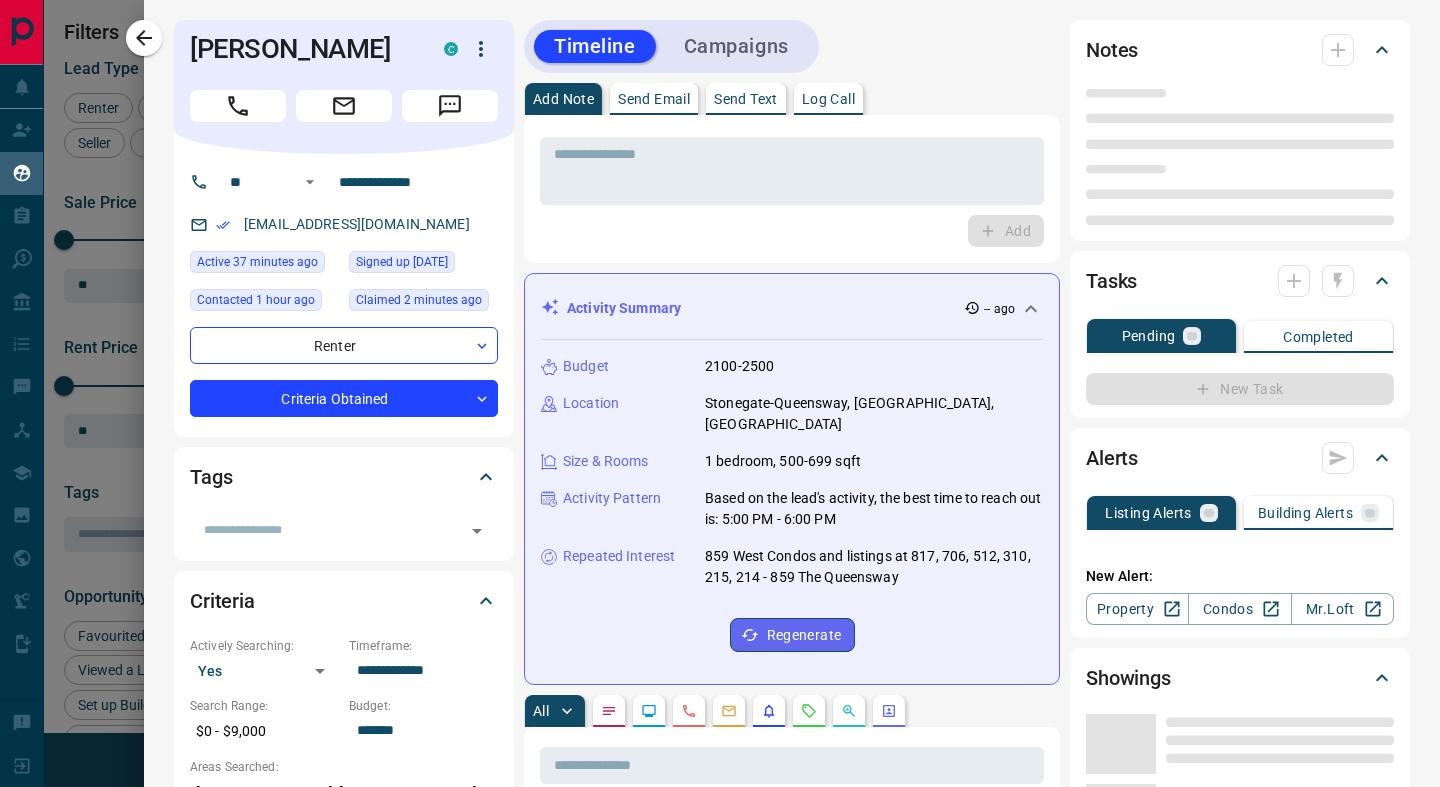 type on "**********" 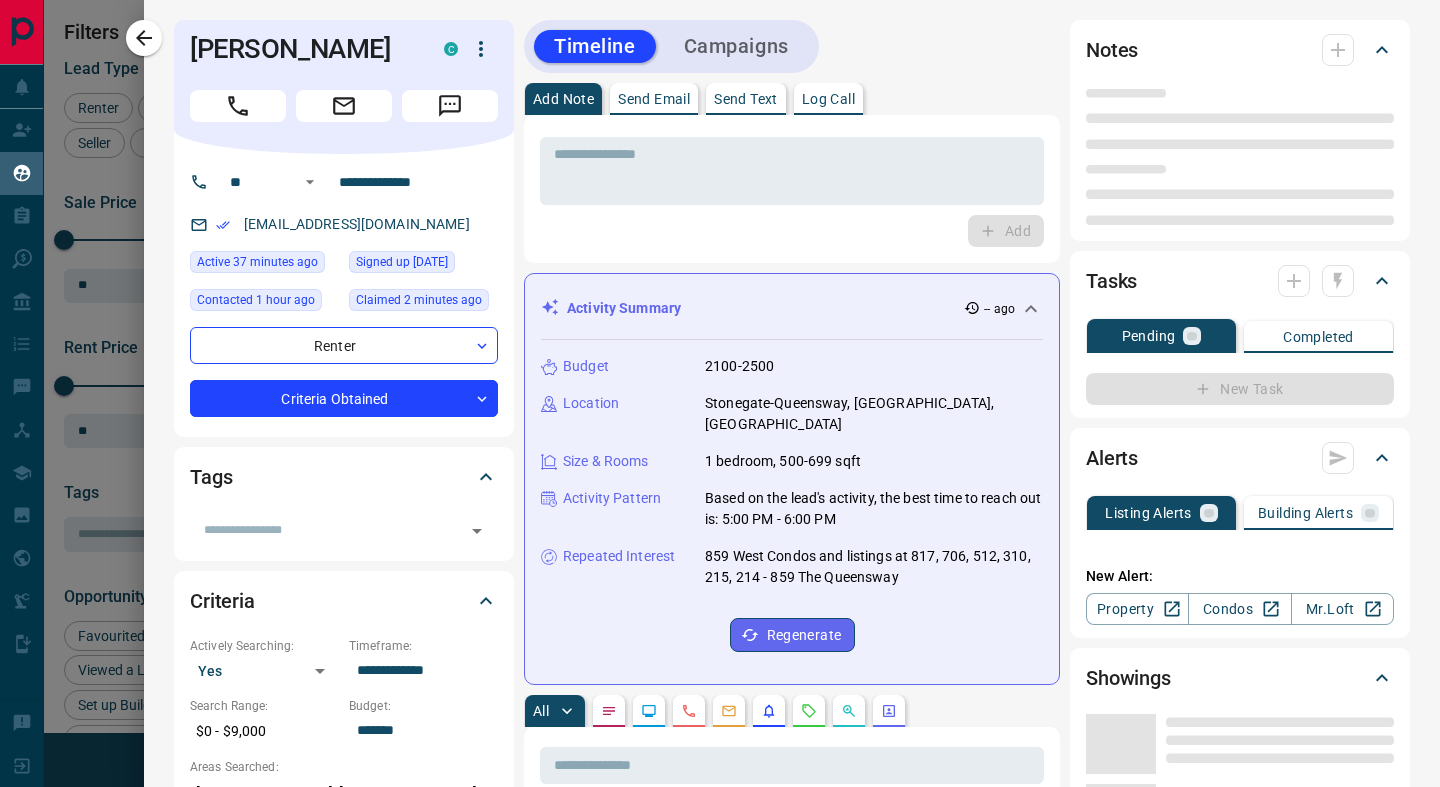 type on "**********" 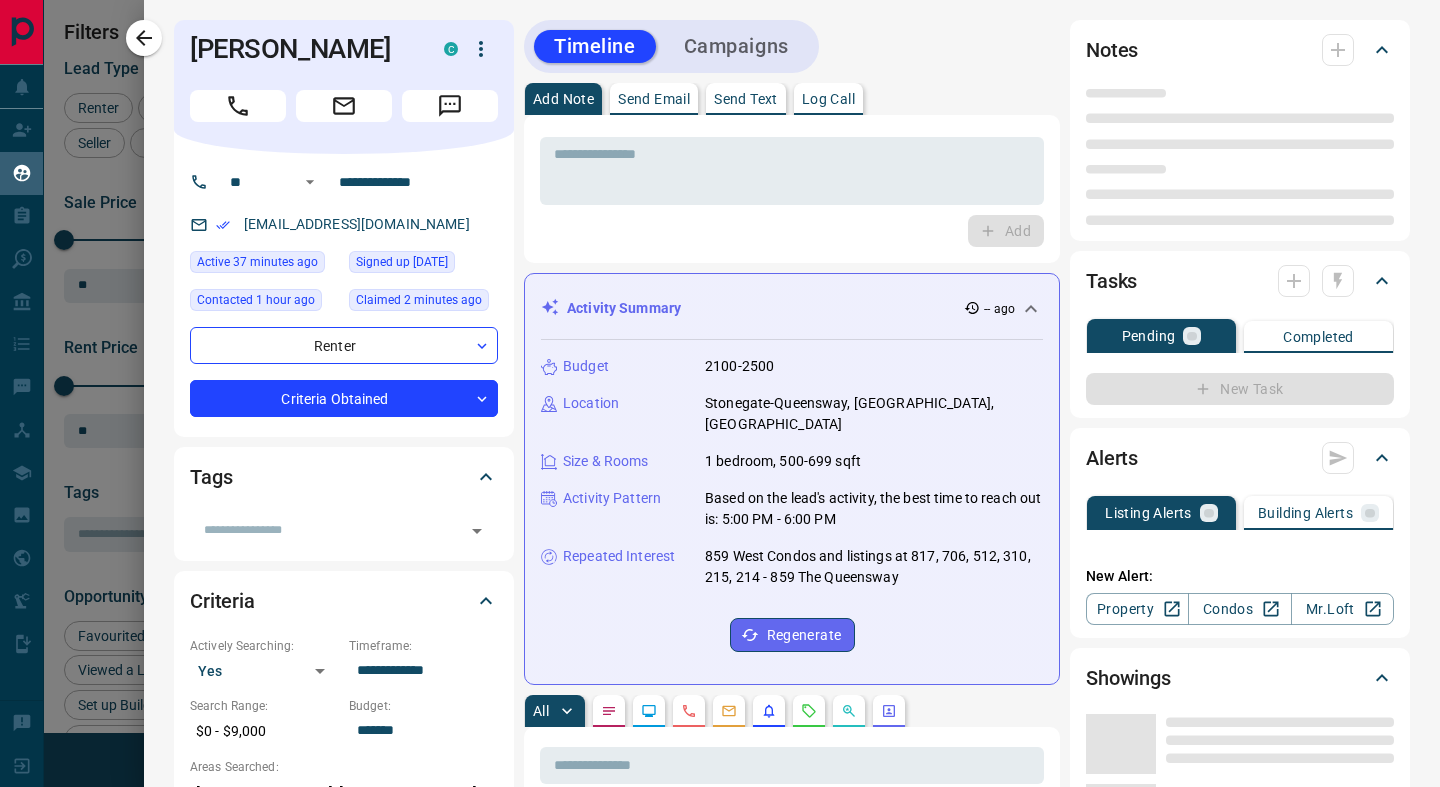 type on "*******" 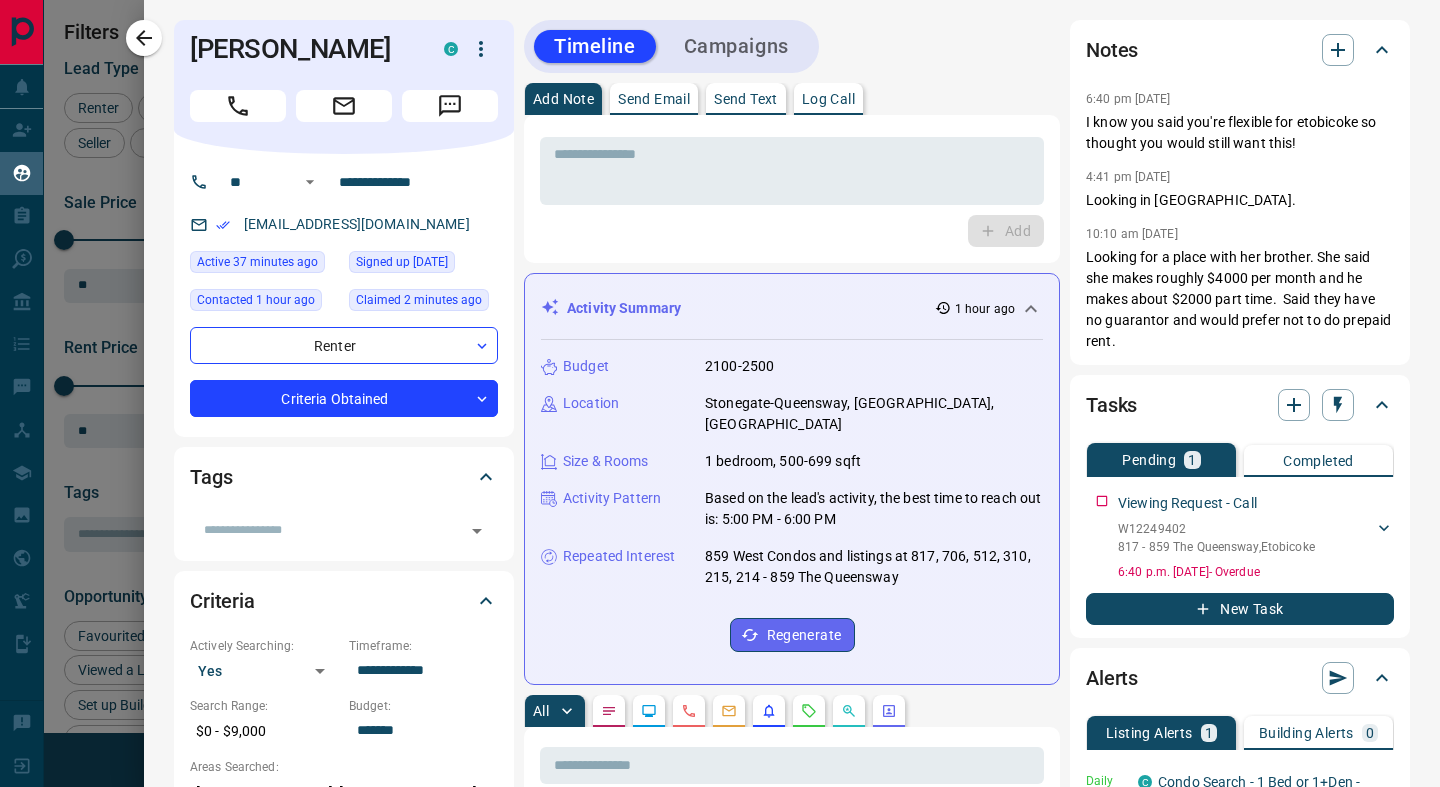 click on "Send Text" at bounding box center [746, 99] 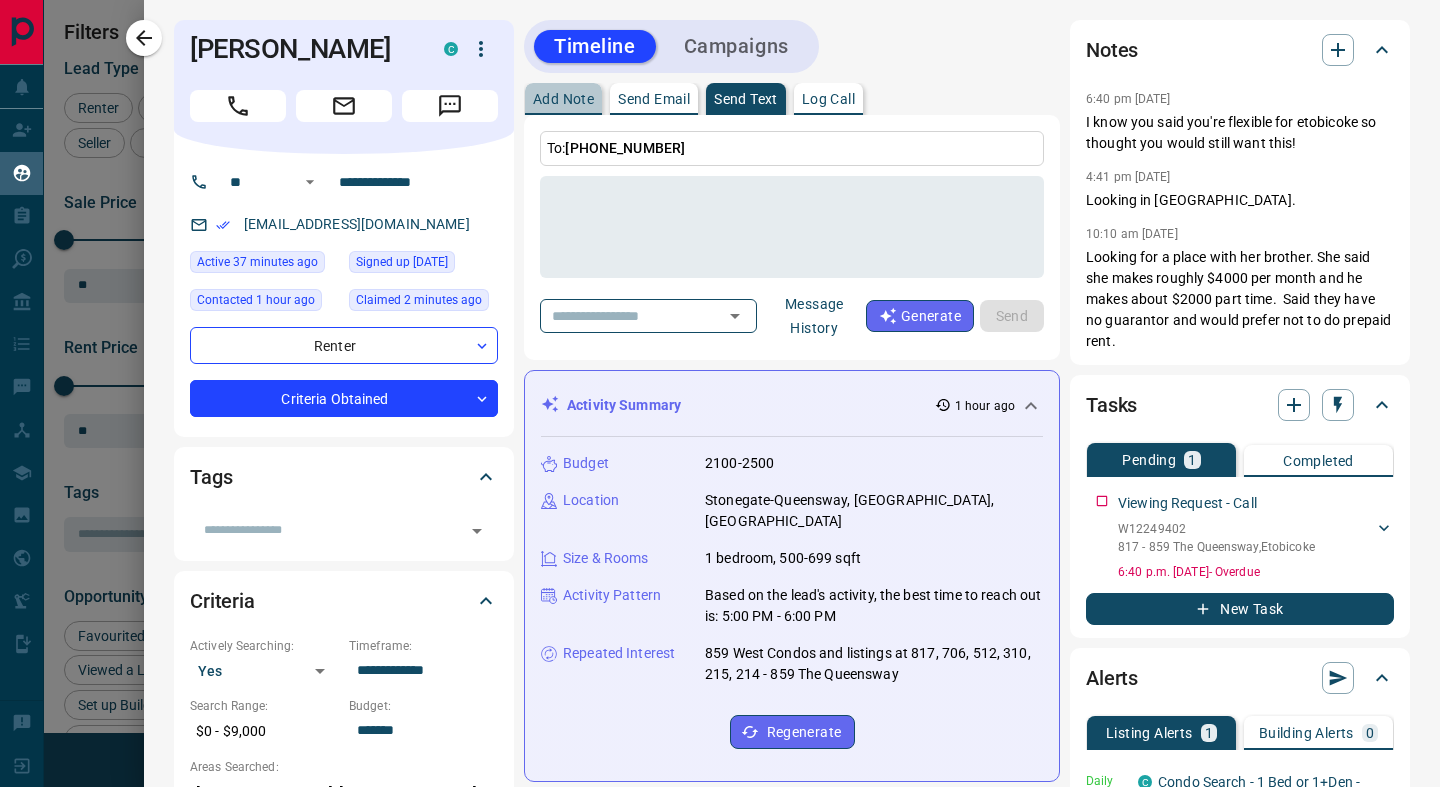 click on "Add Note" at bounding box center (563, 99) 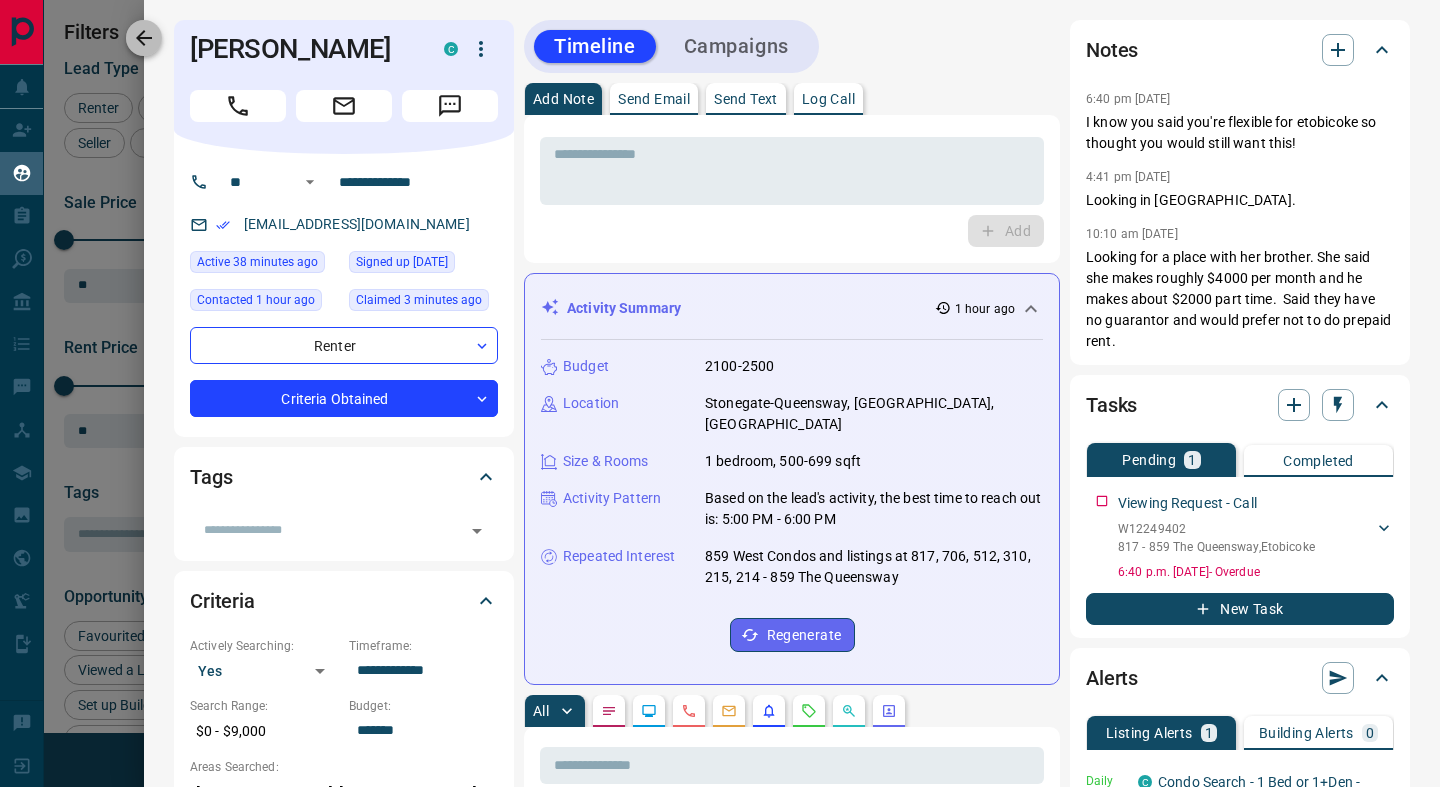 click 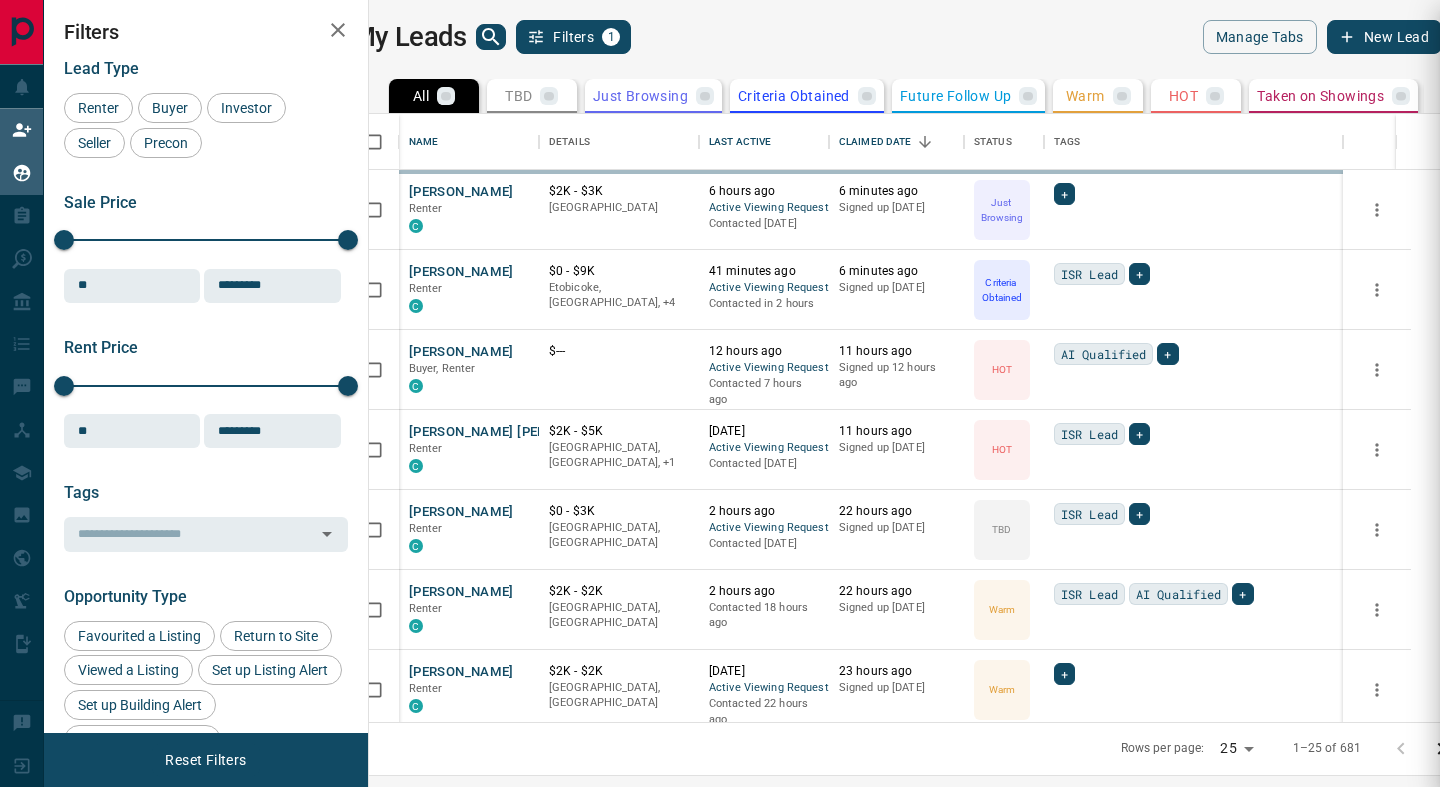click on "Claim Leads" at bounding box center (66, 130) 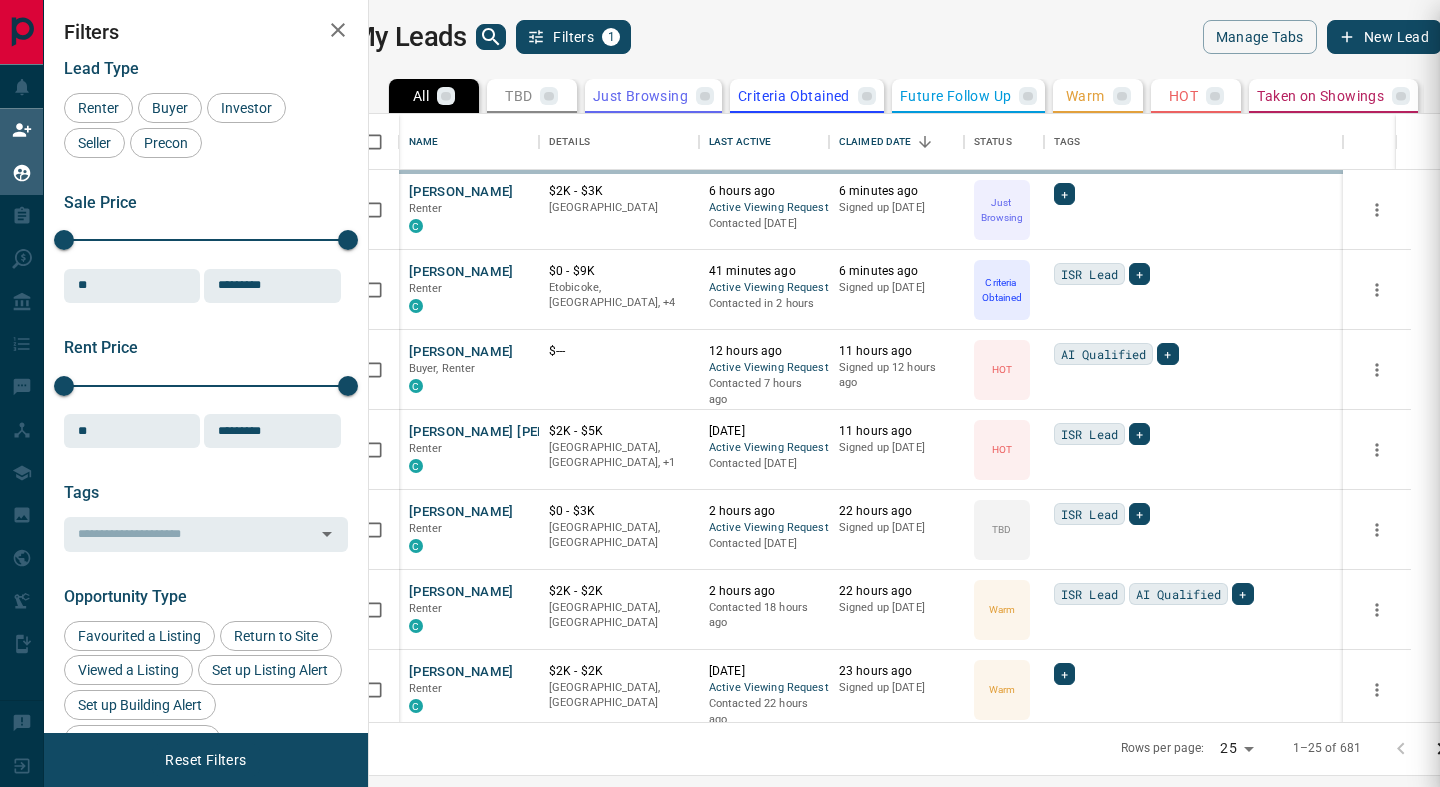 click 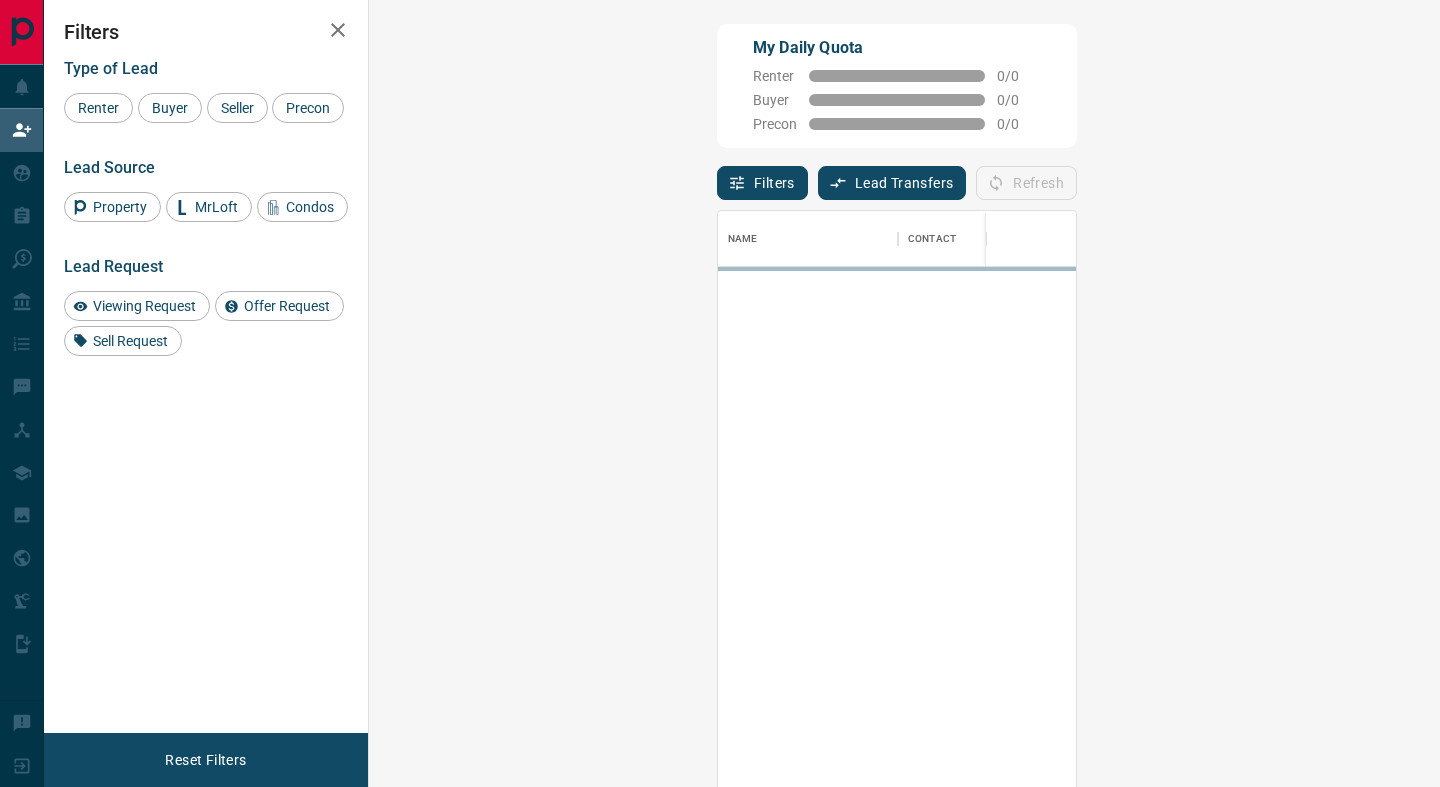 scroll, scrollTop: 1, scrollLeft: 1, axis: both 